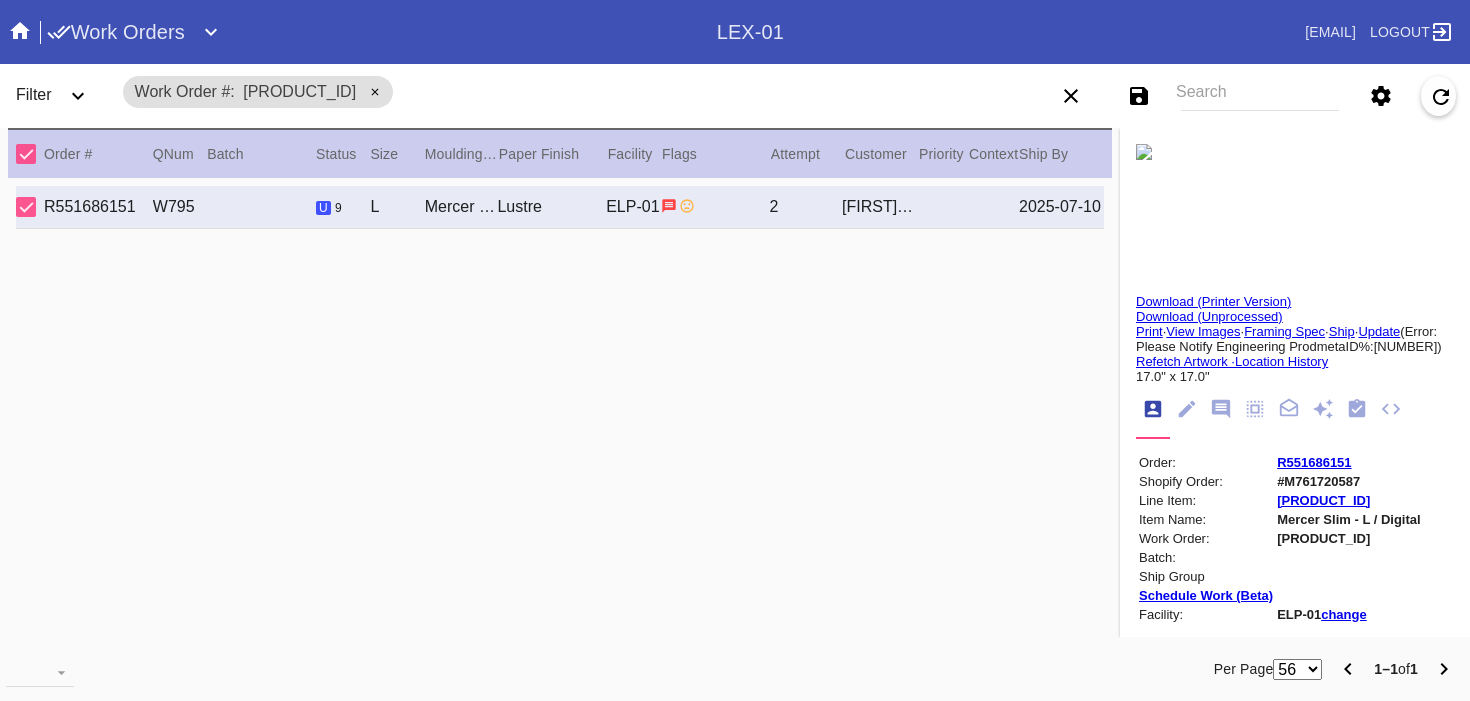scroll, scrollTop: 0, scrollLeft: 0, axis: both 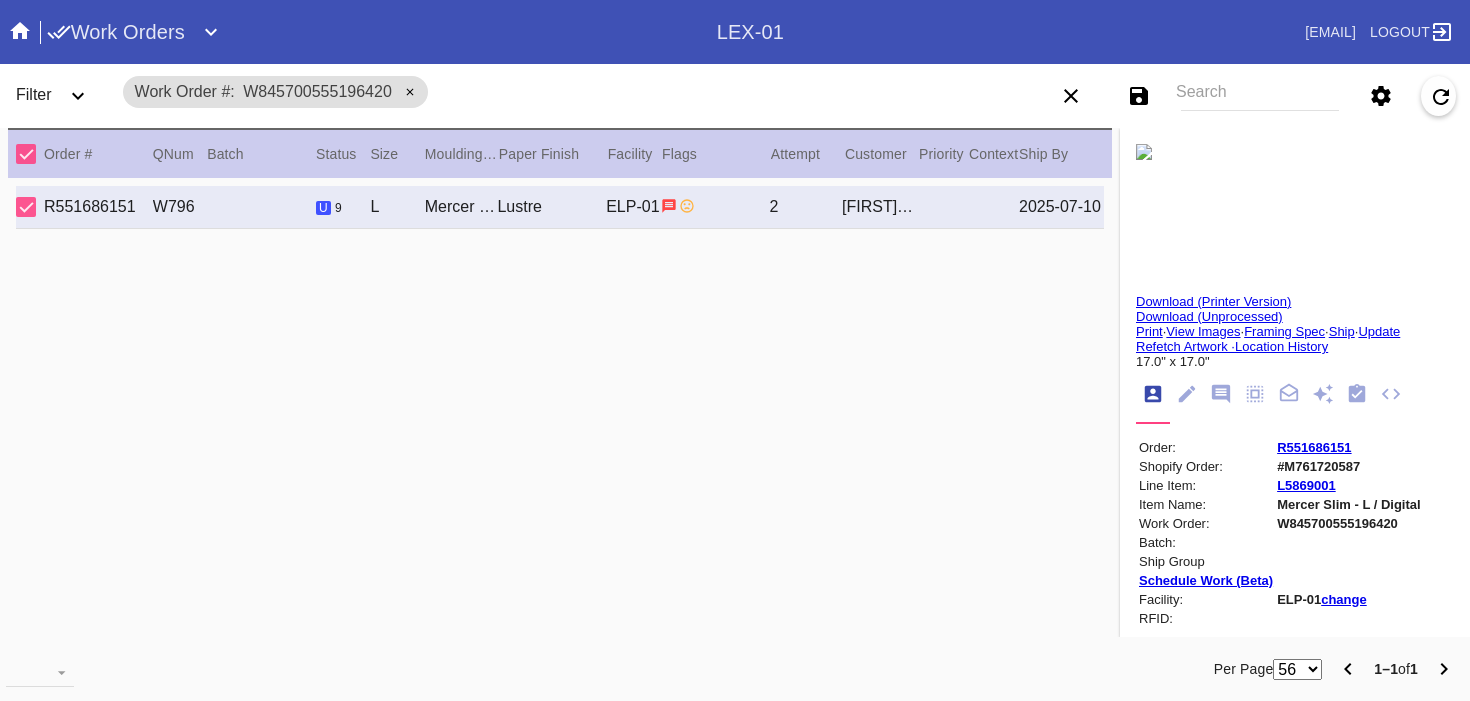 click on "Update" at bounding box center [1379, 331] 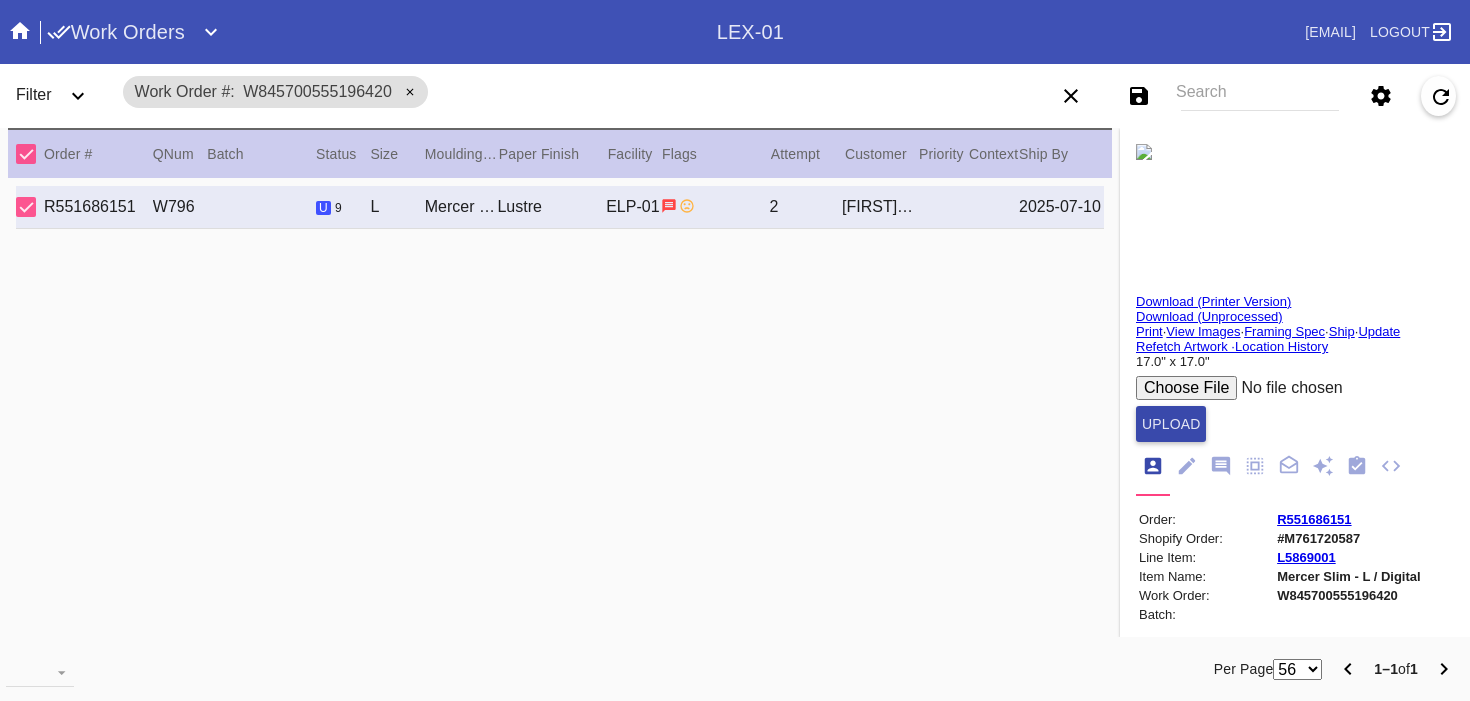 click on "Upload" at bounding box center (1171, 424) 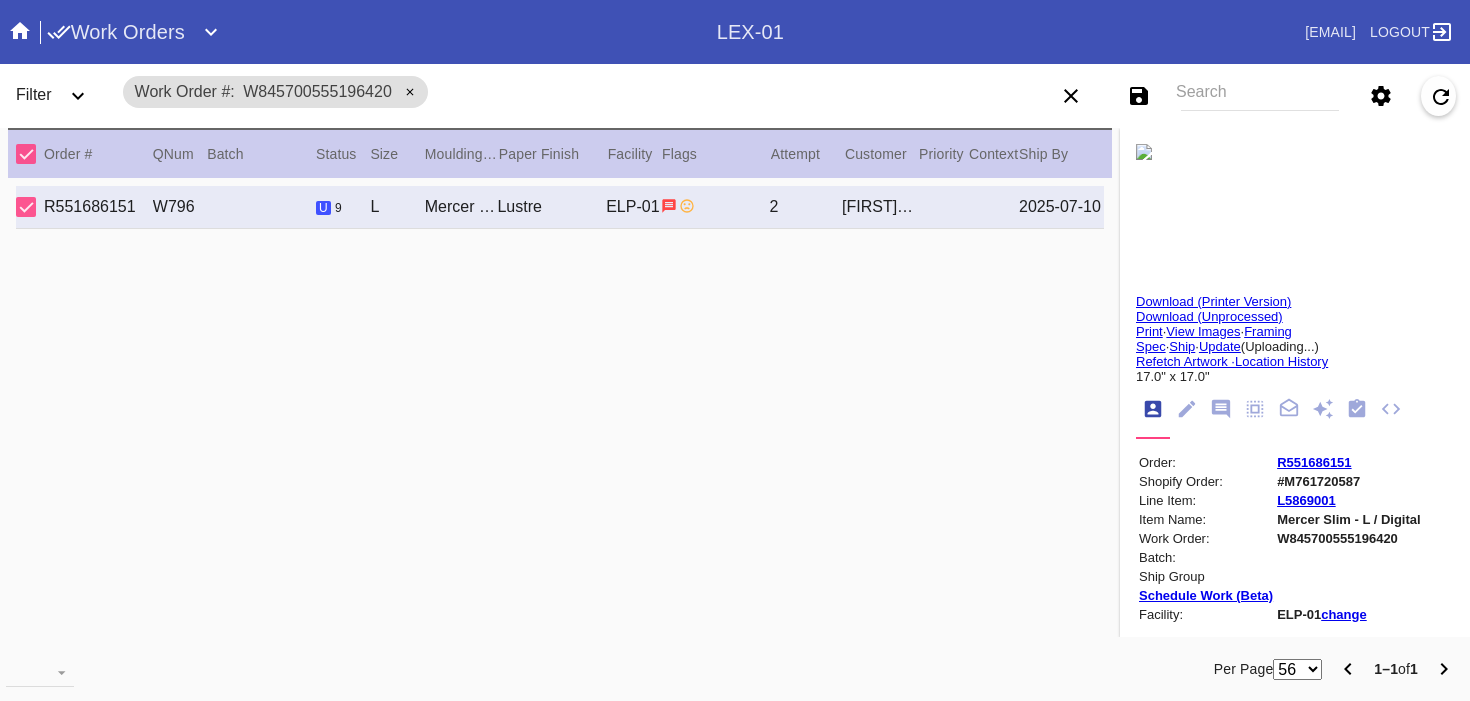 click on "Update" at bounding box center (1220, 346) 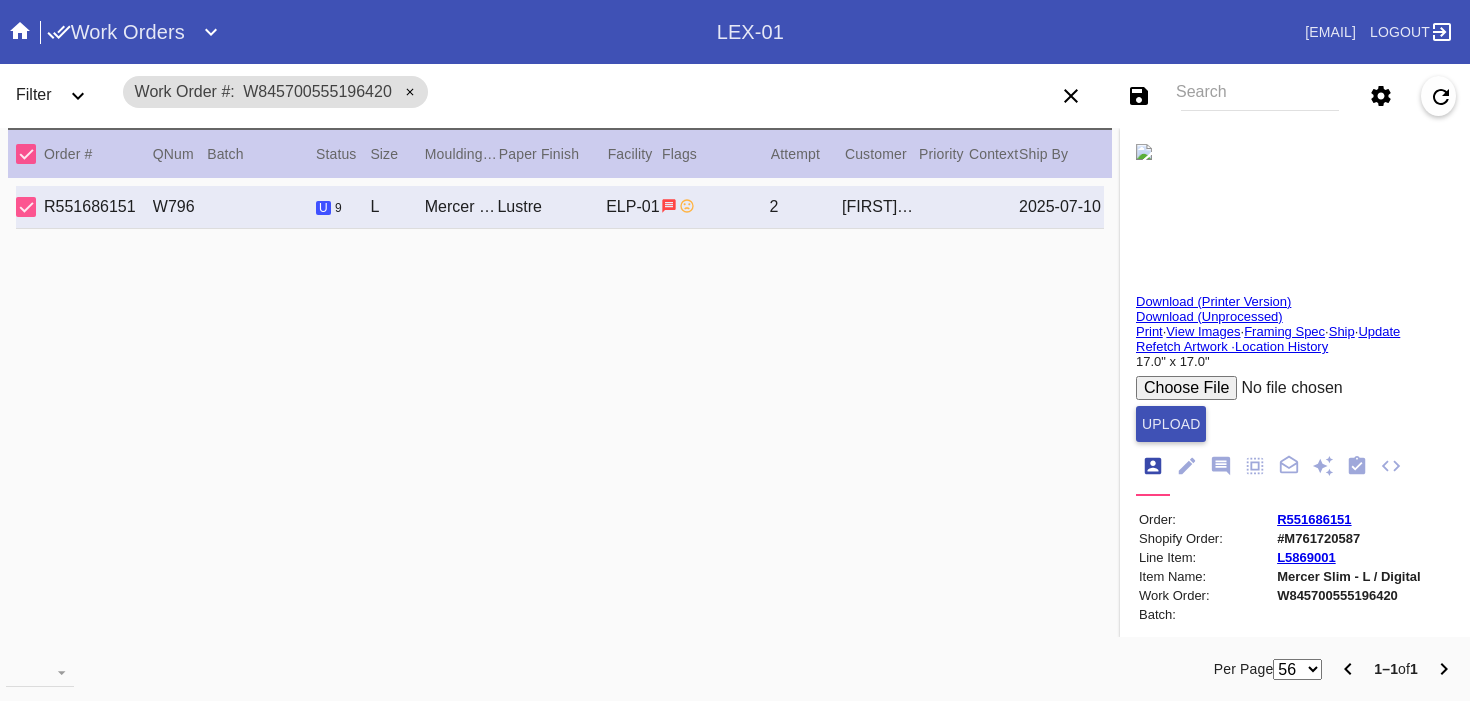 click at bounding box center [1287, 388] 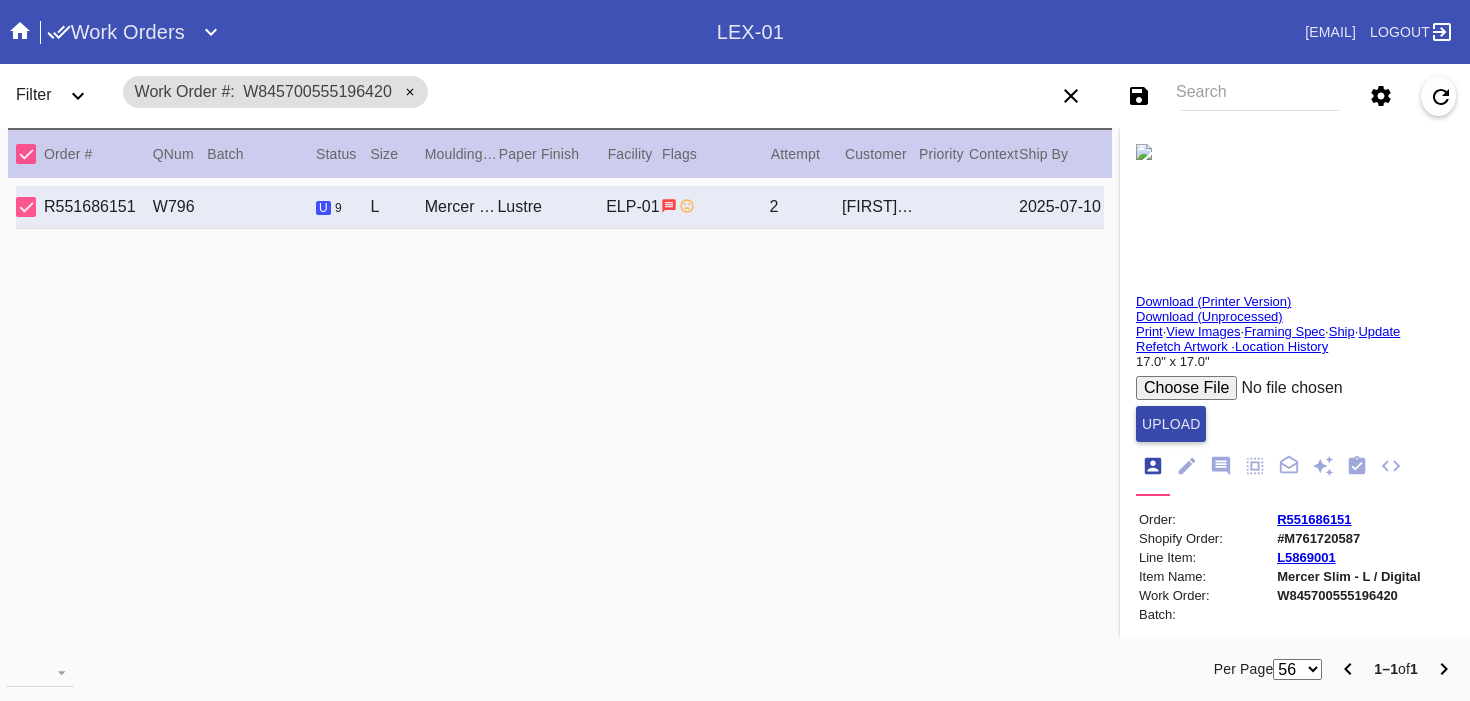 click on "Upload" at bounding box center [1171, 424] 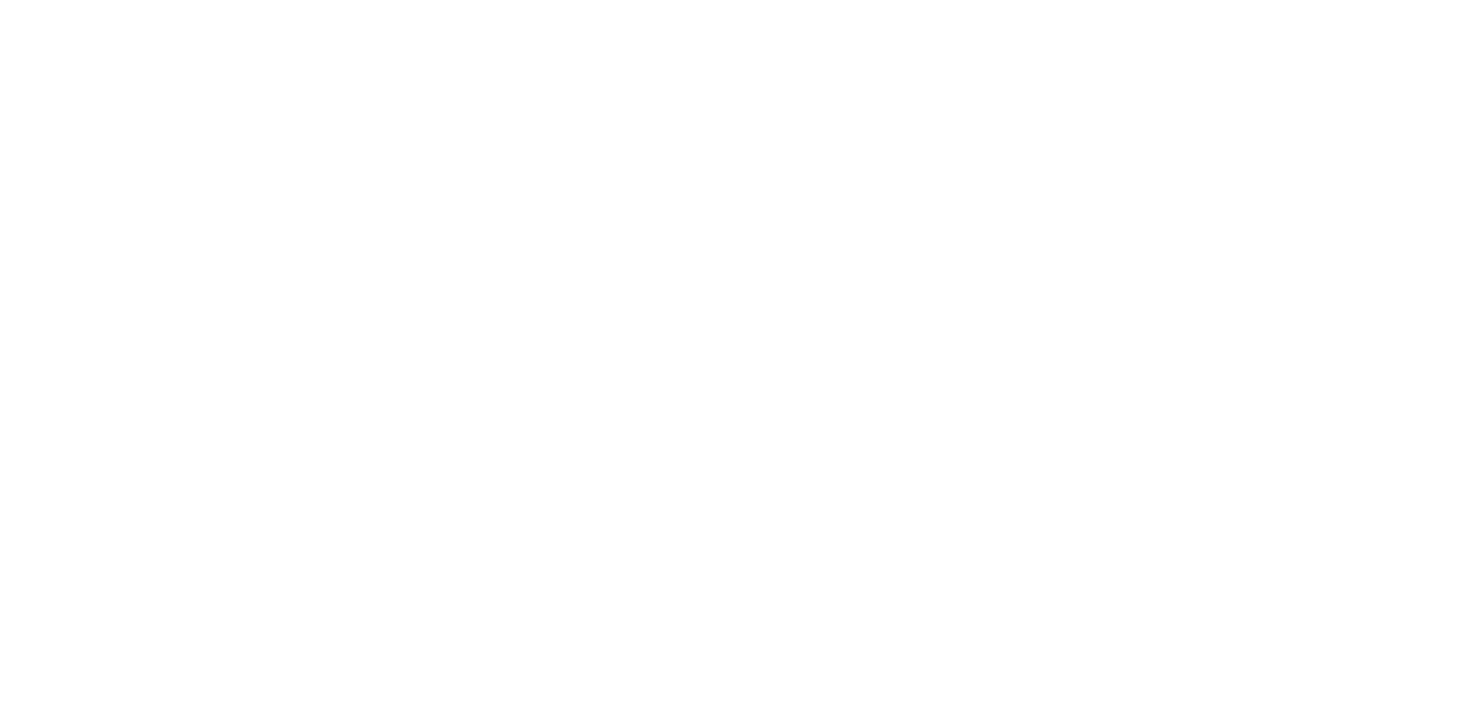 scroll, scrollTop: 0, scrollLeft: 0, axis: both 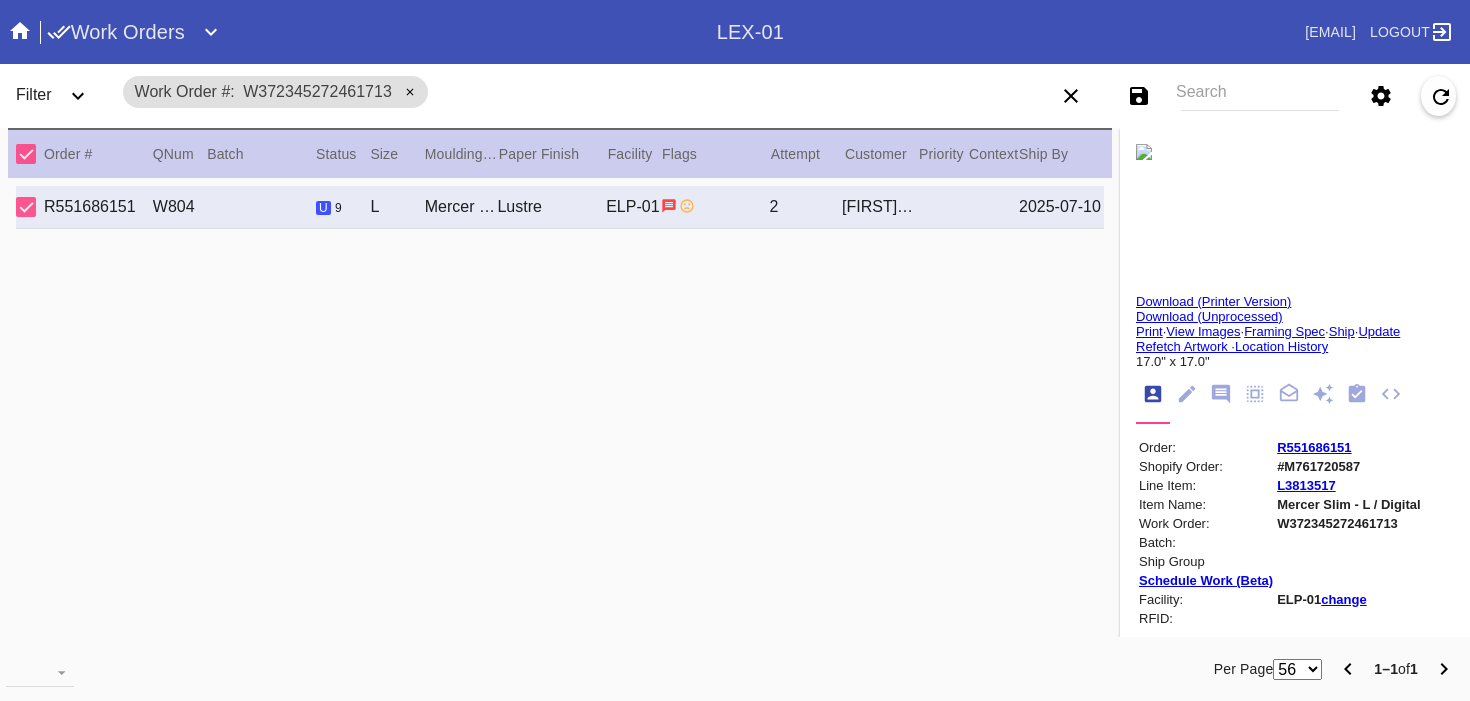 click on "Update" at bounding box center (1379, 331) 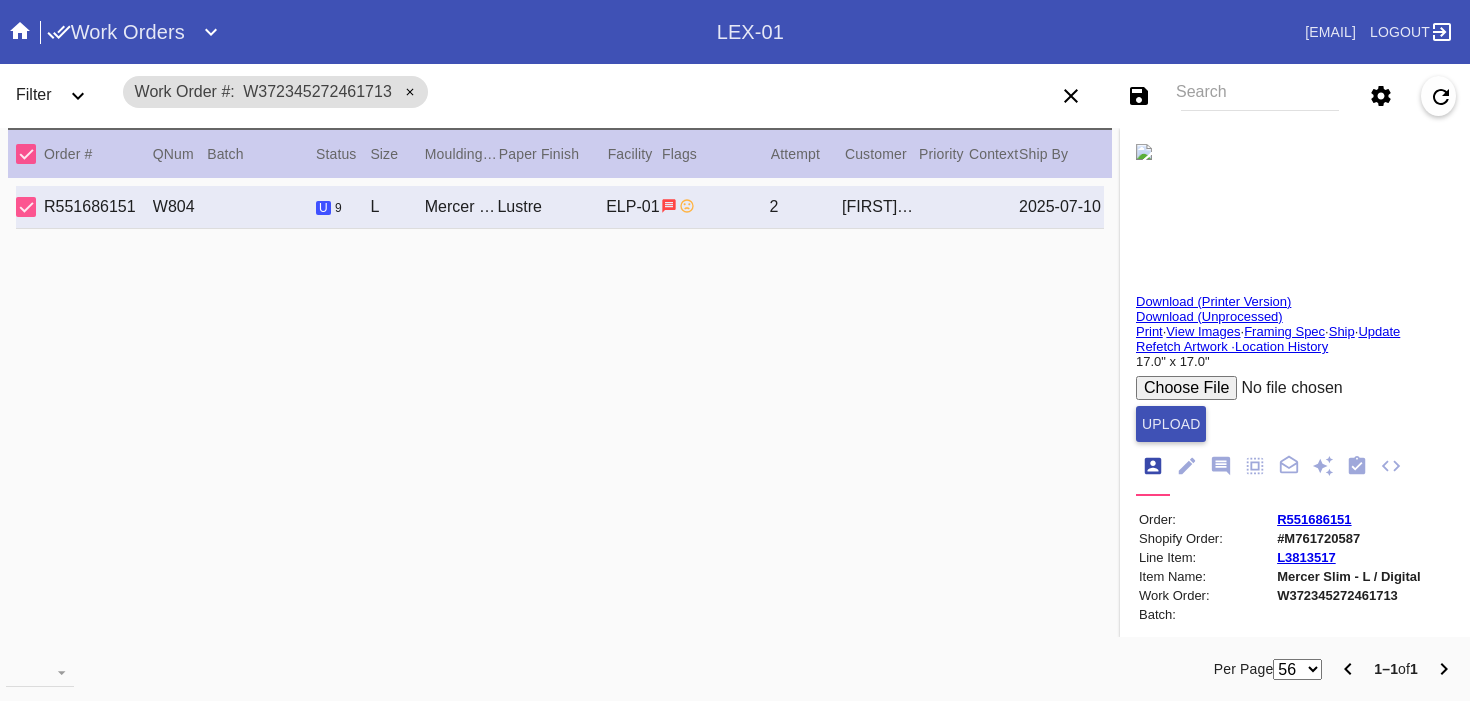 click on "Upload" at bounding box center [1295, 412] 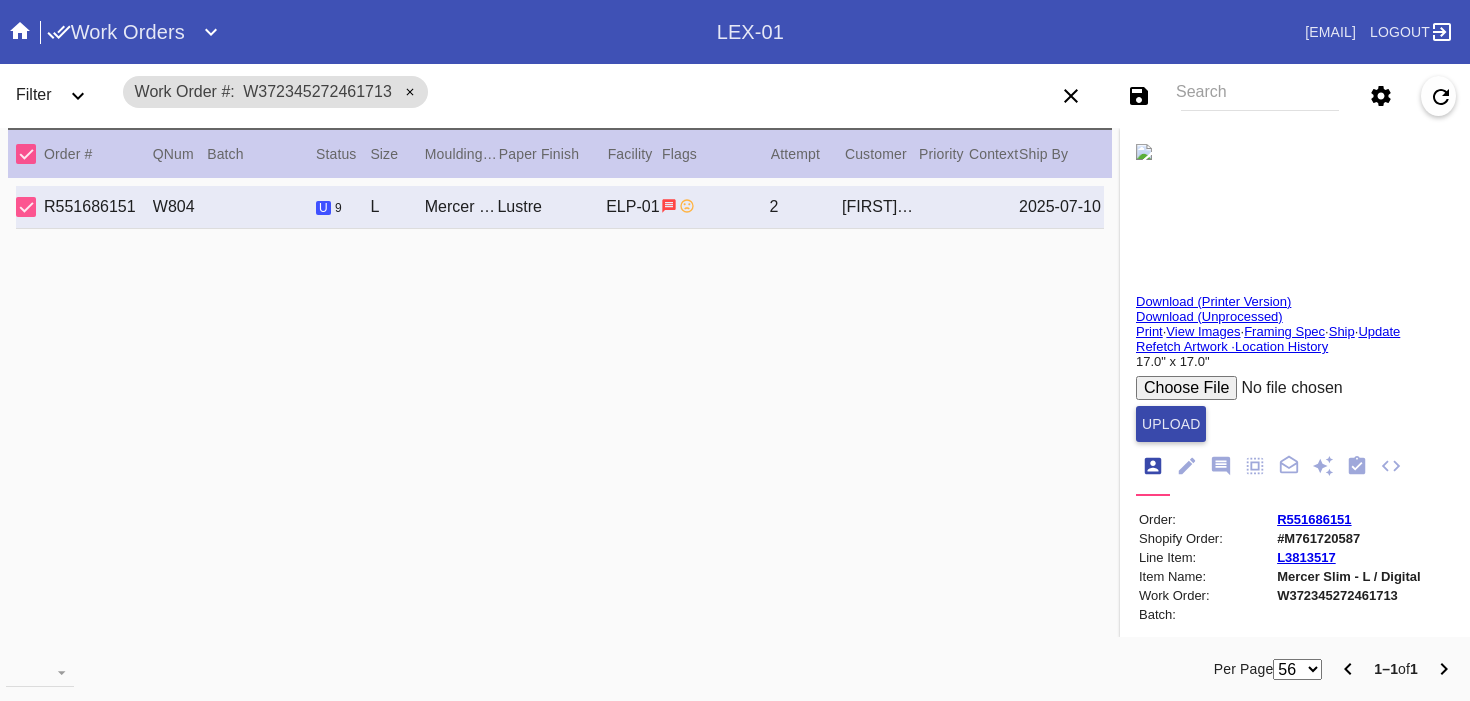 click on "Upload" at bounding box center (1171, 424) 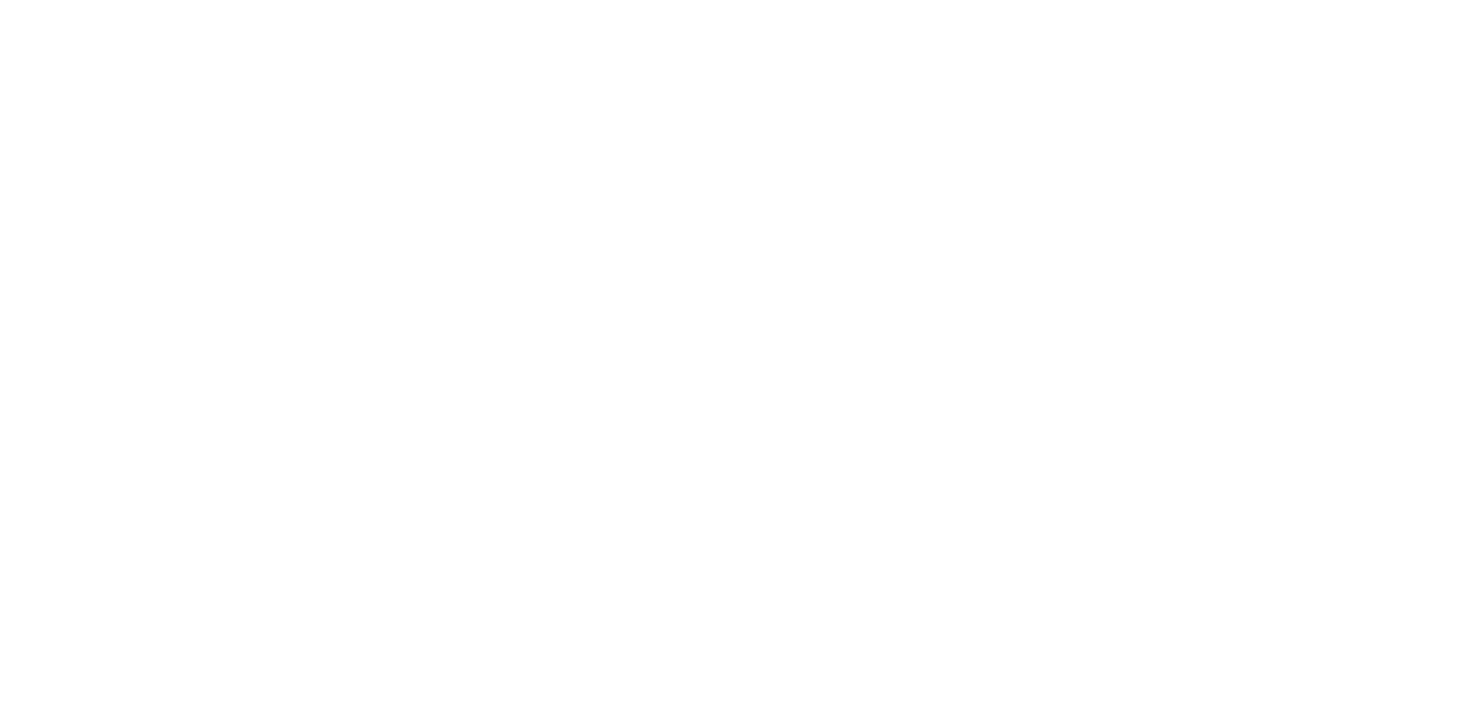scroll, scrollTop: 0, scrollLeft: 0, axis: both 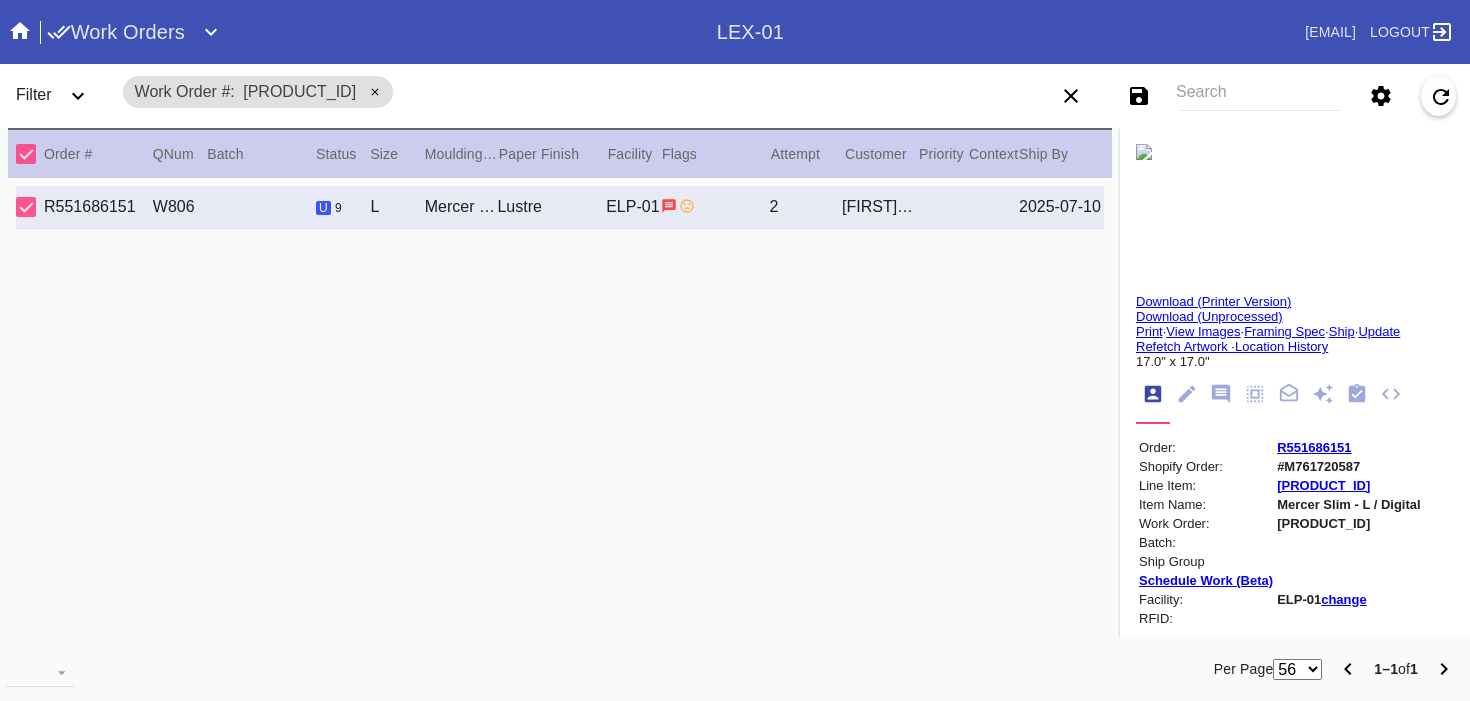 click on "Update" at bounding box center [1379, 331] 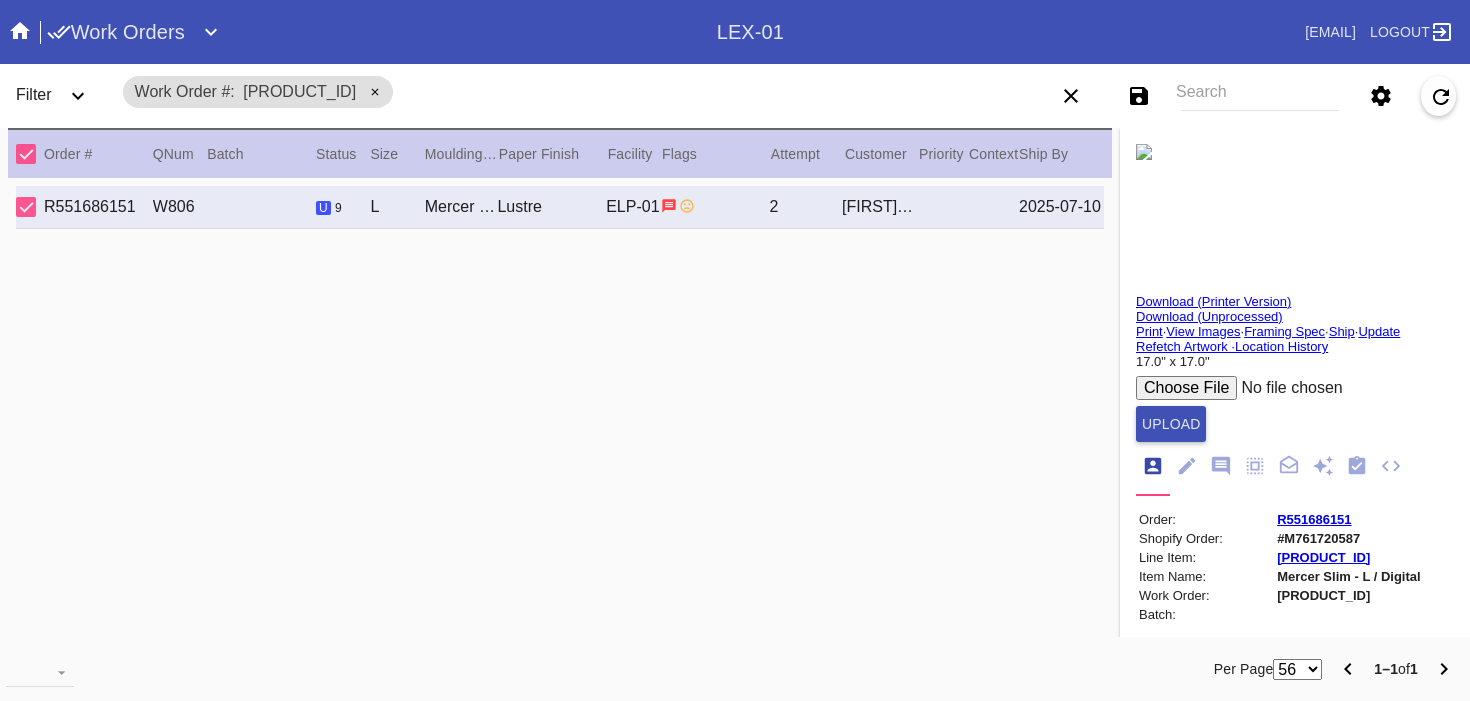 click at bounding box center [1287, 388] 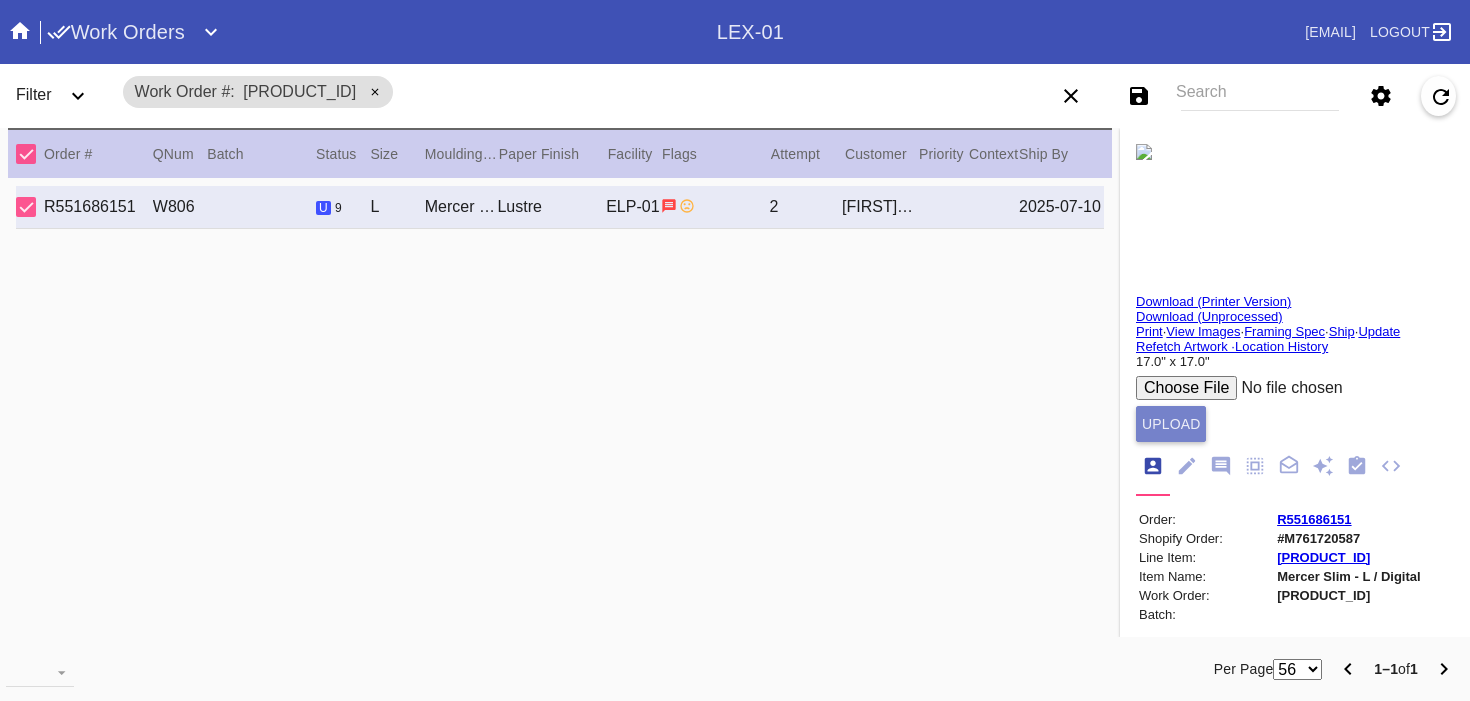 click on "Upload" at bounding box center (1171, 424) 